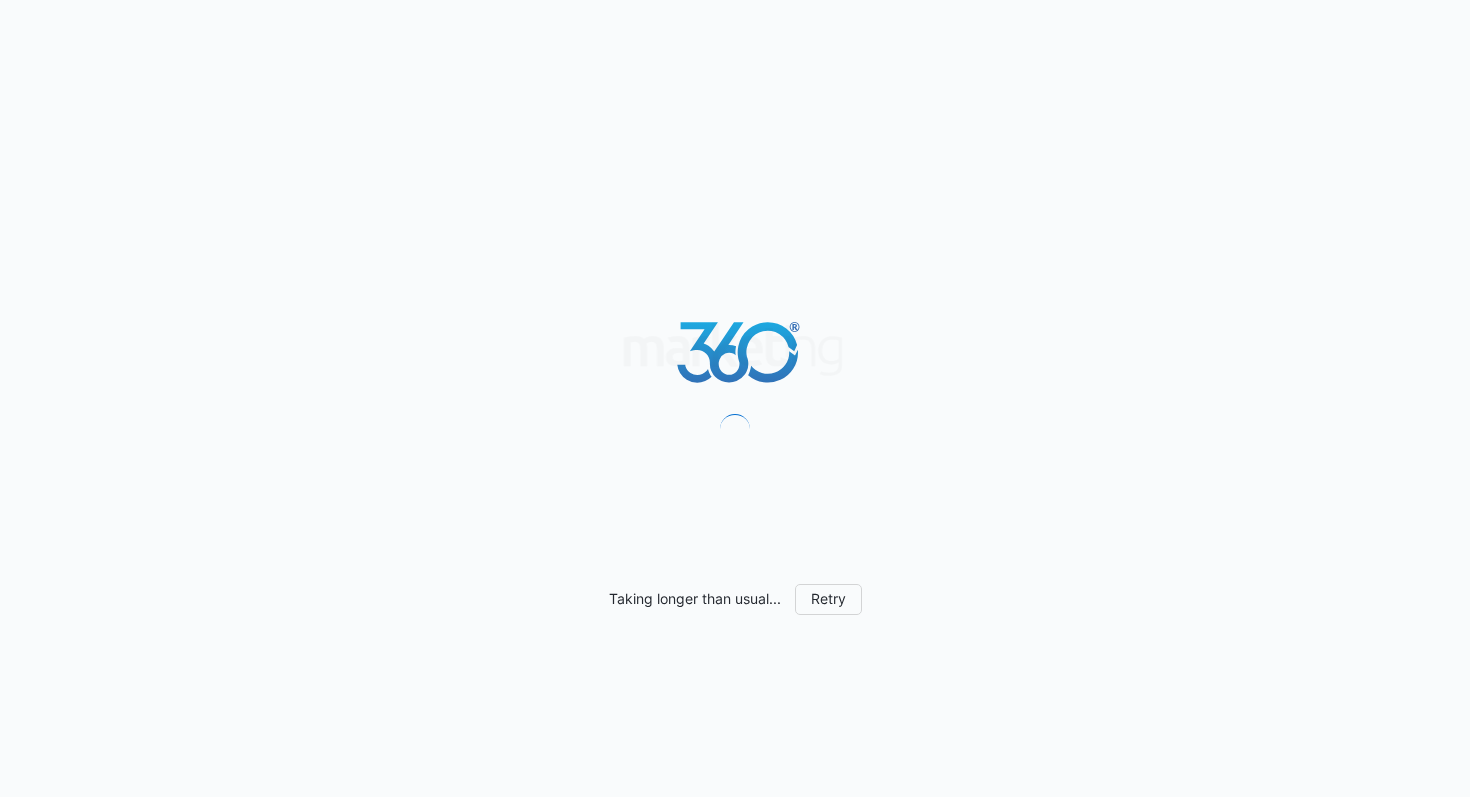scroll, scrollTop: 0, scrollLeft: 0, axis: both 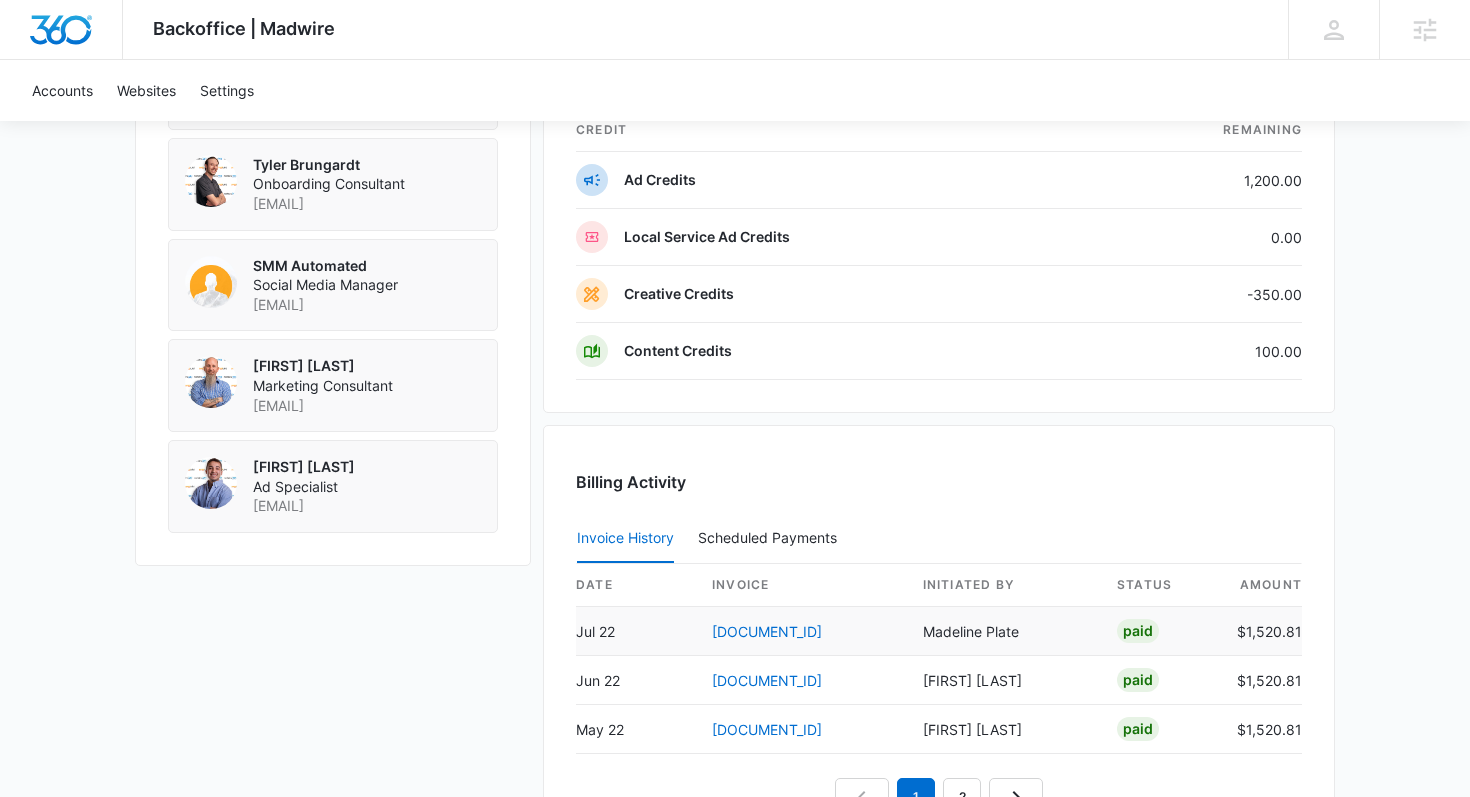 click on "9887B8C2-0013" at bounding box center [801, 631] 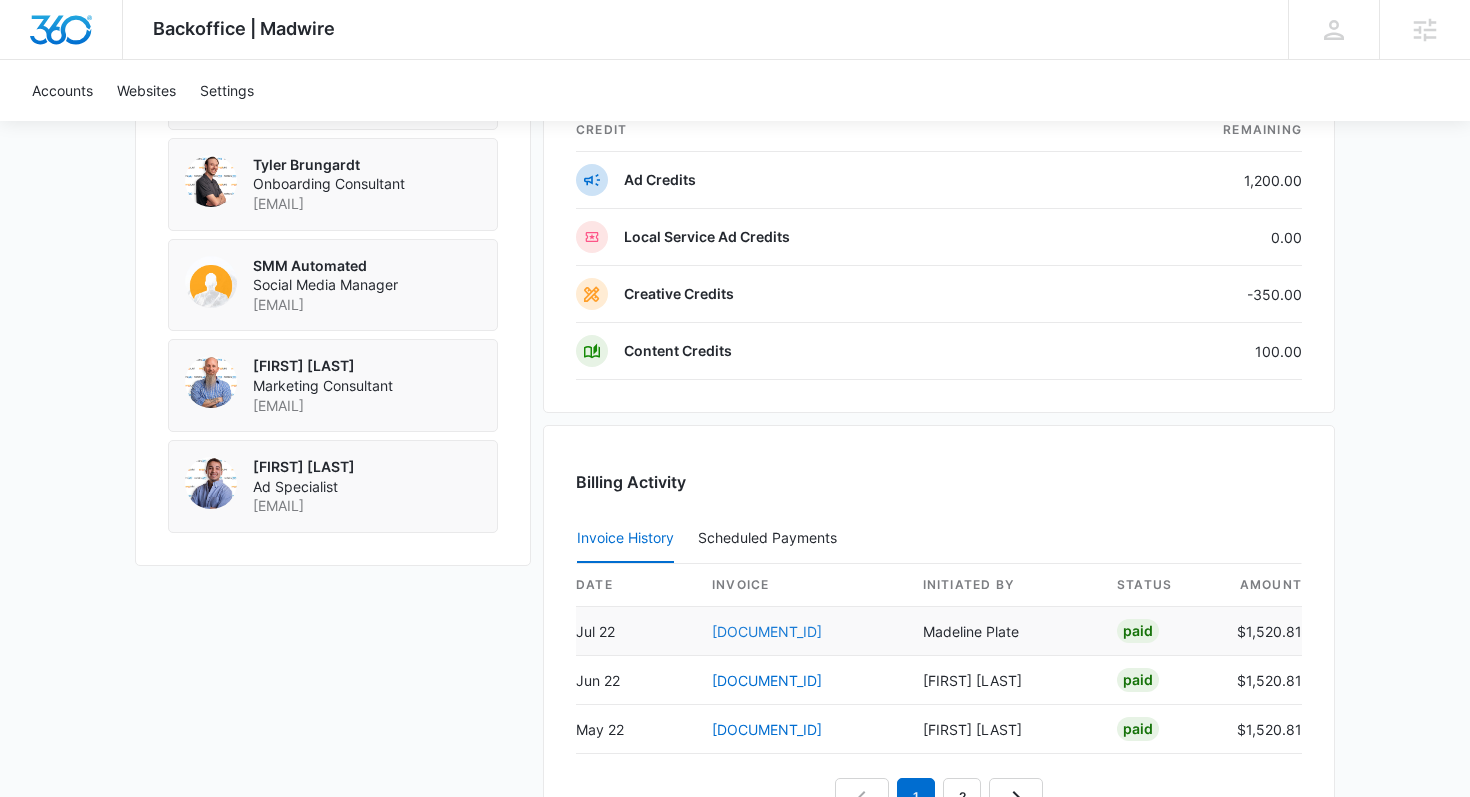 click on "9887B8C2-0013" at bounding box center [767, 631] 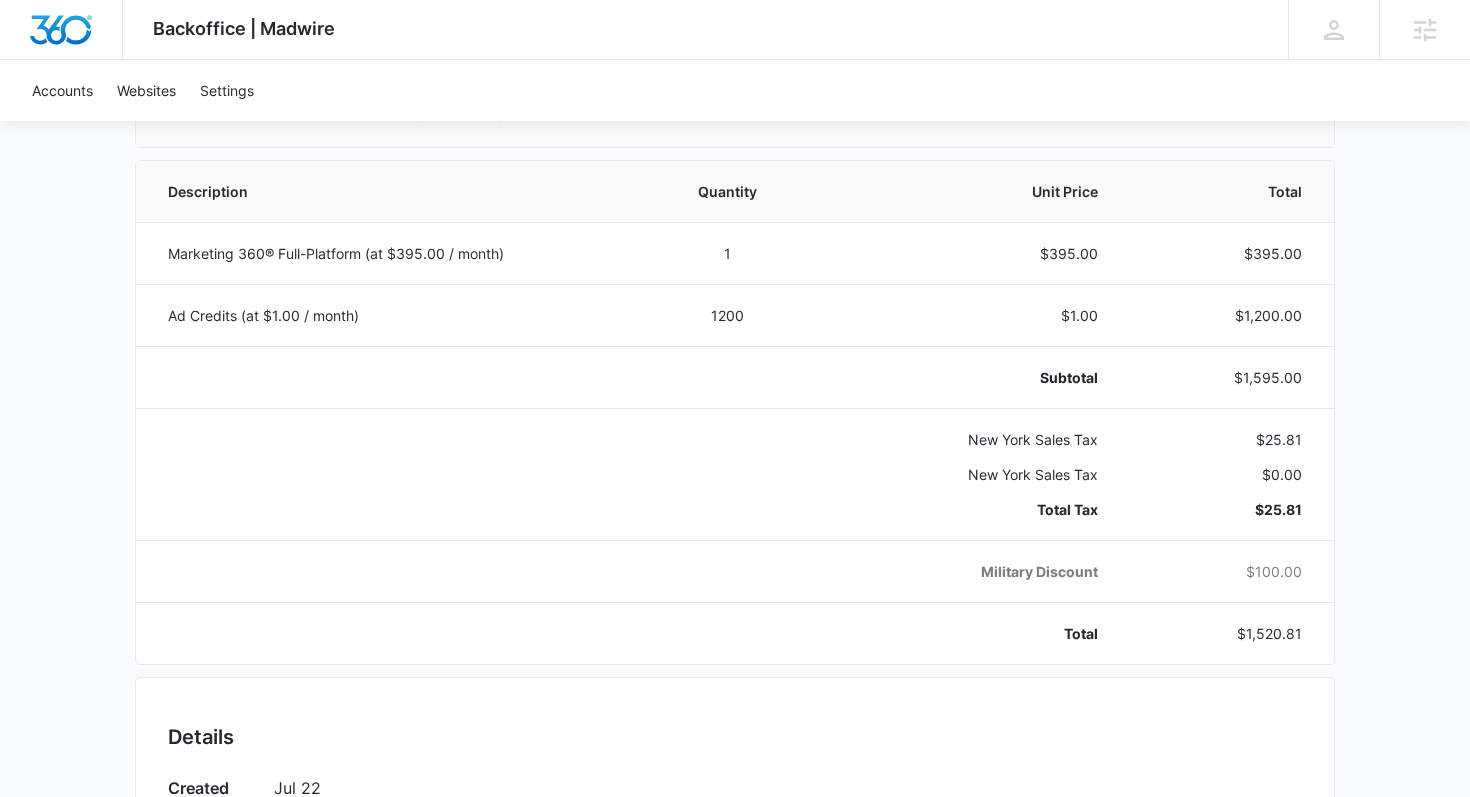 scroll, scrollTop: 378, scrollLeft: 0, axis: vertical 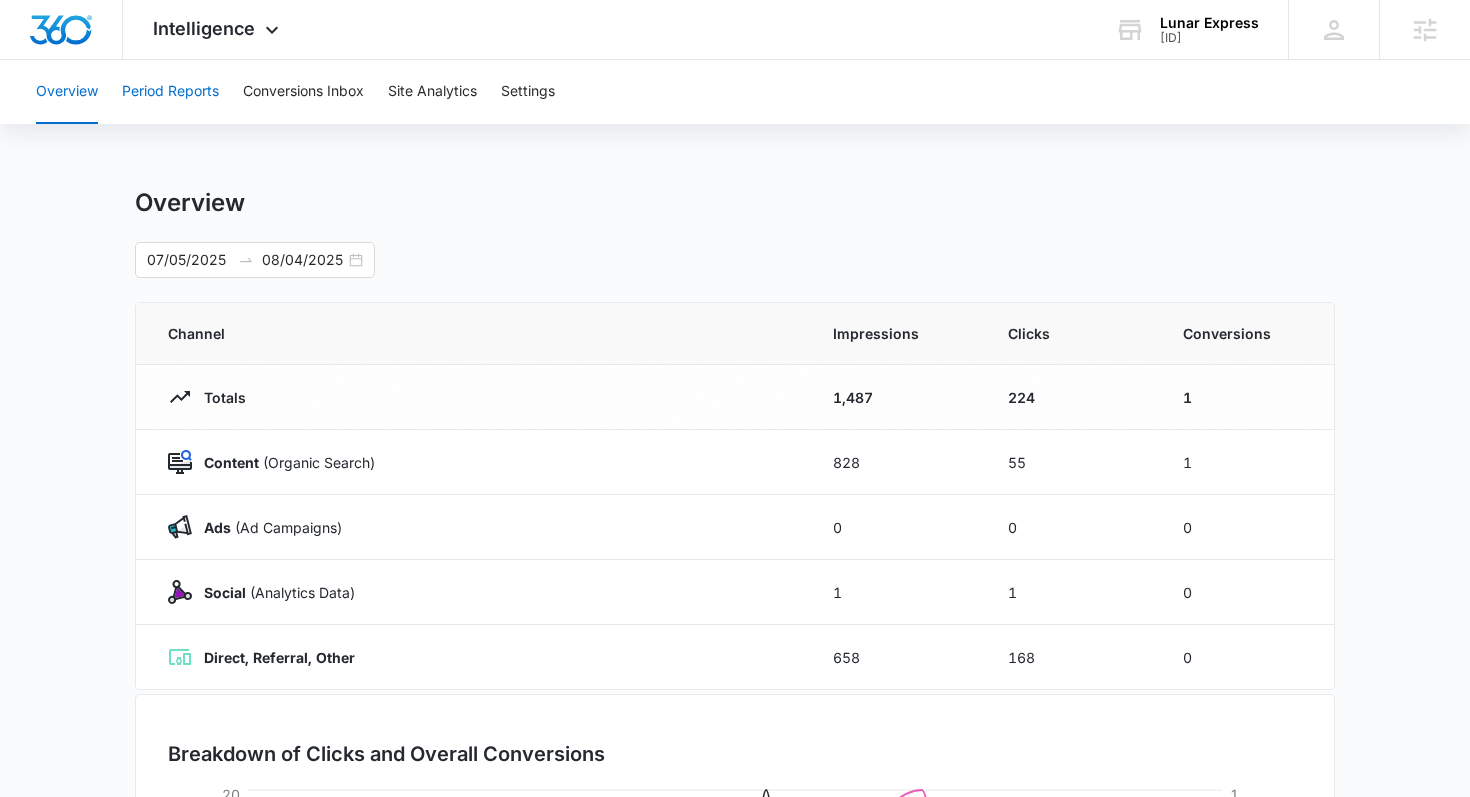 click on "Period Reports" at bounding box center (170, 92) 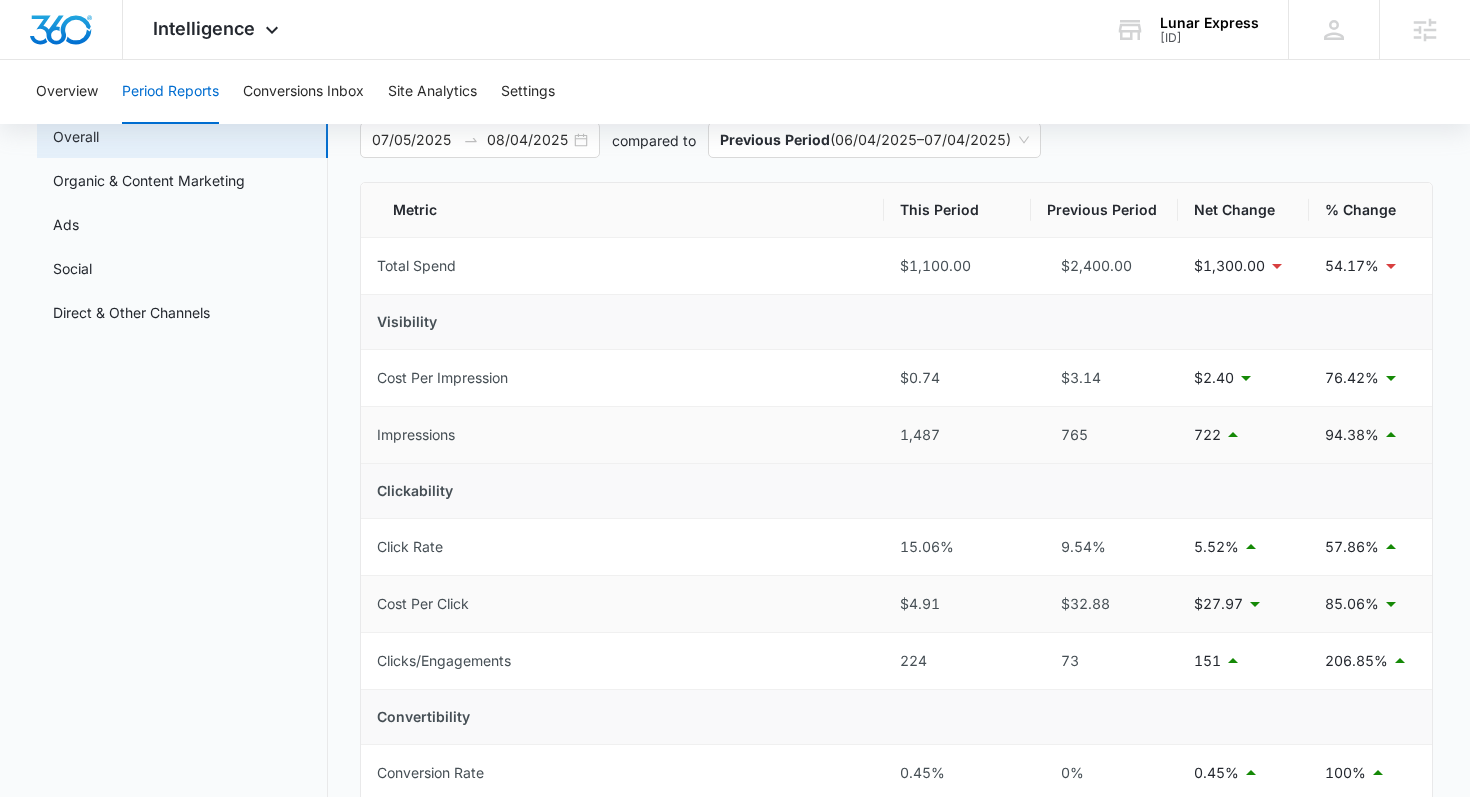 scroll, scrollTop: 119, scrollLeft: 0, axis: vertical 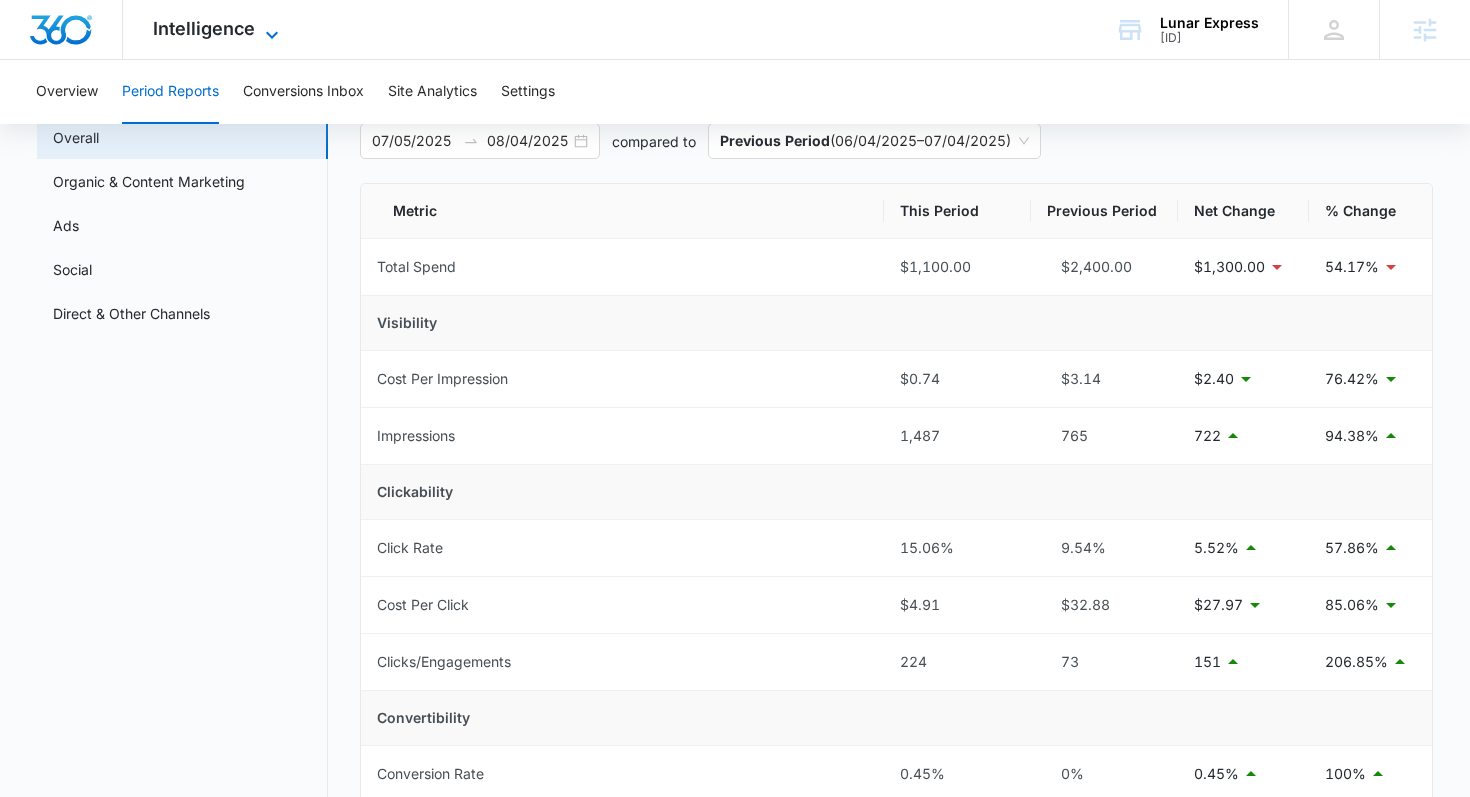 click on "Intelligence" at bounding box center [204, 28] 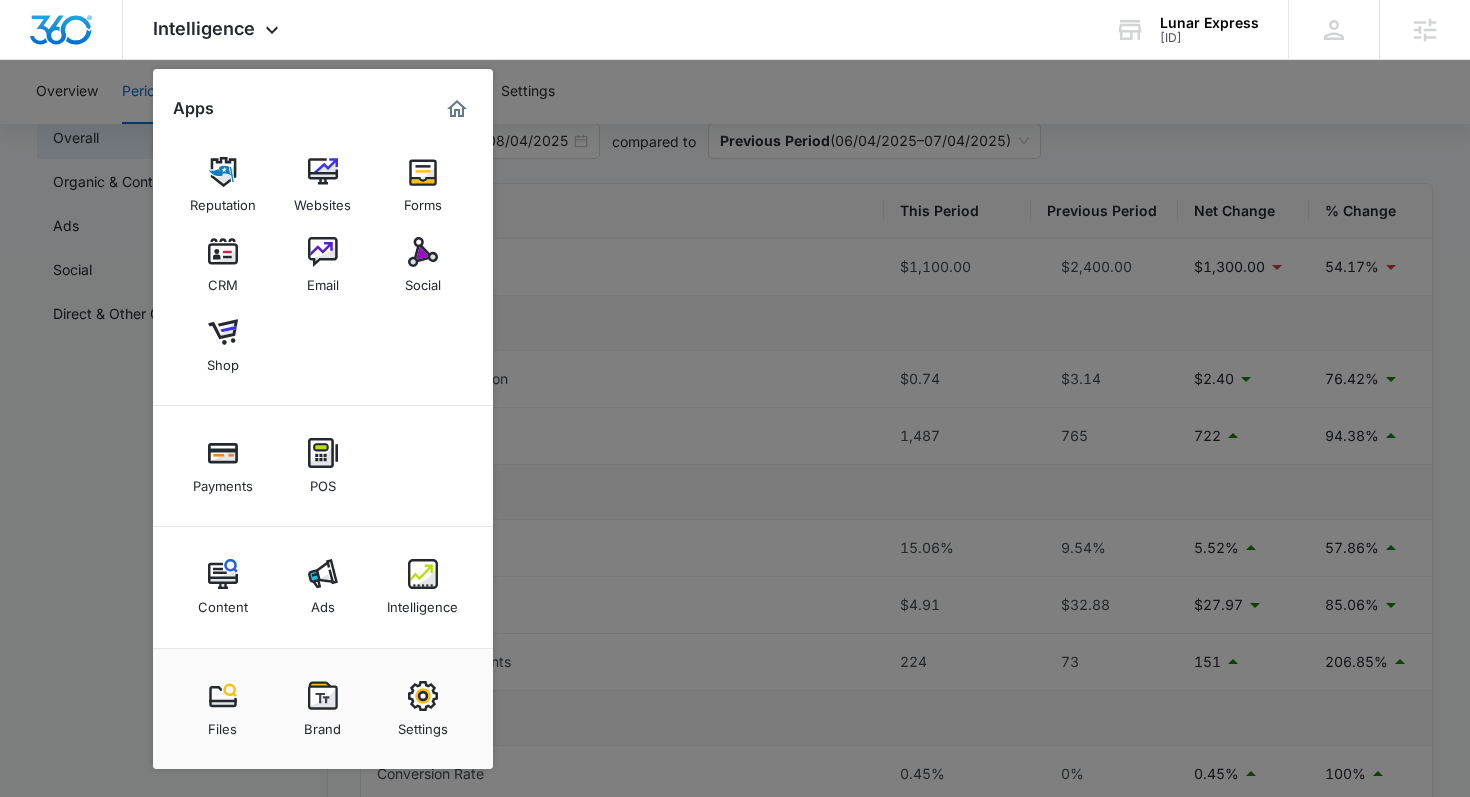 click at bounding box center [735, 398] 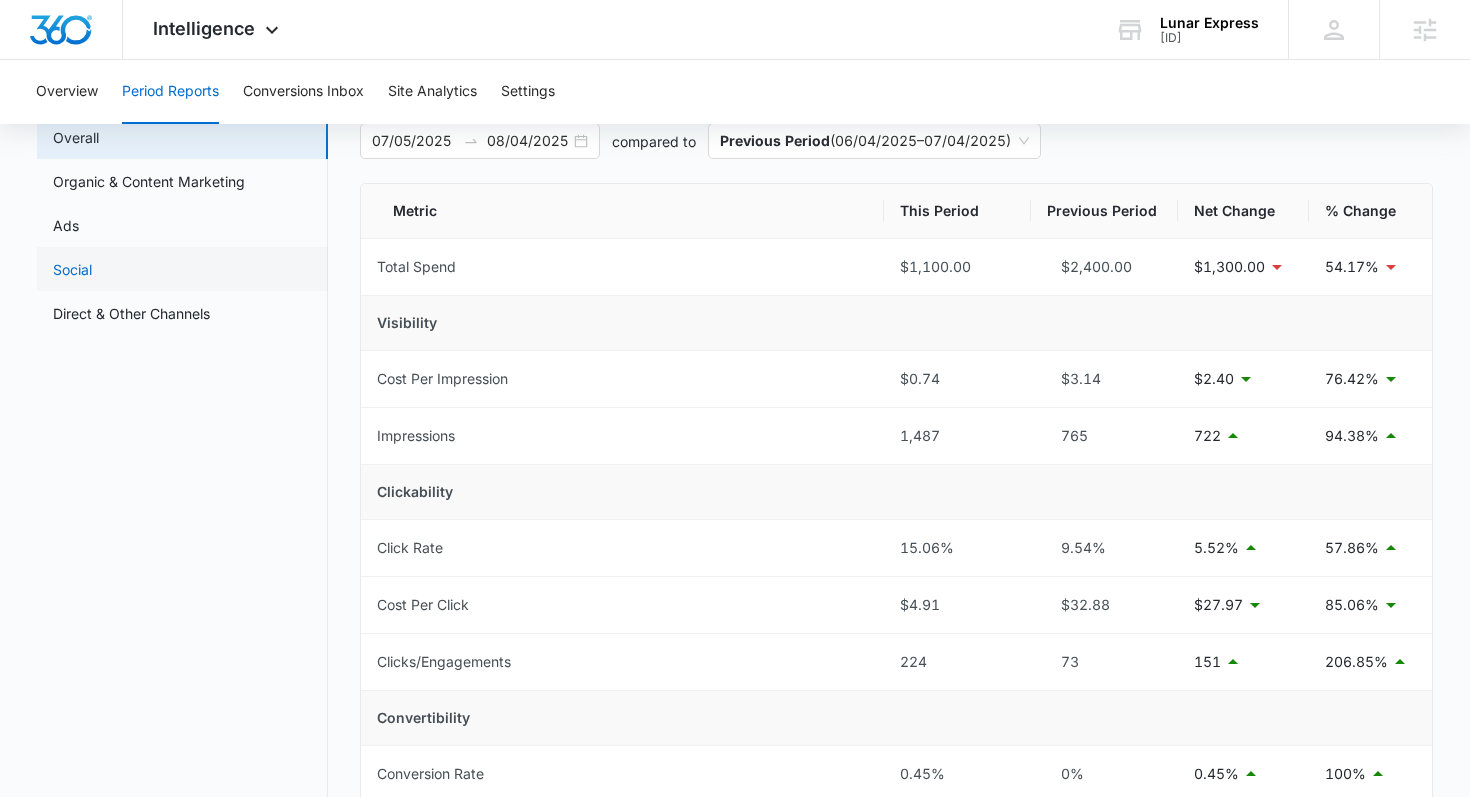 scroll, scrollTop: 0, scrollLeft: 0, axis: both 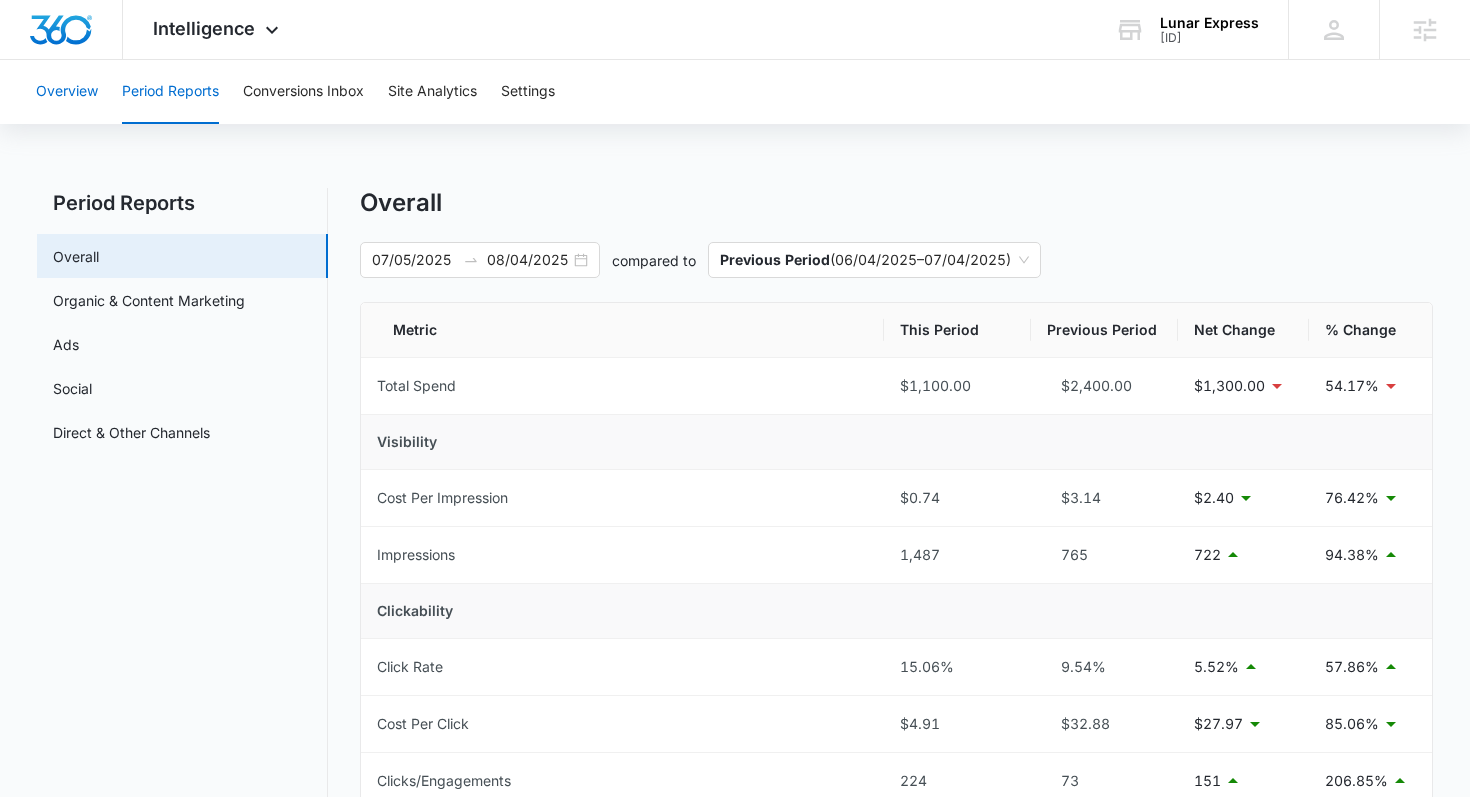 click on "Overview" at bounding box center [67, 92] 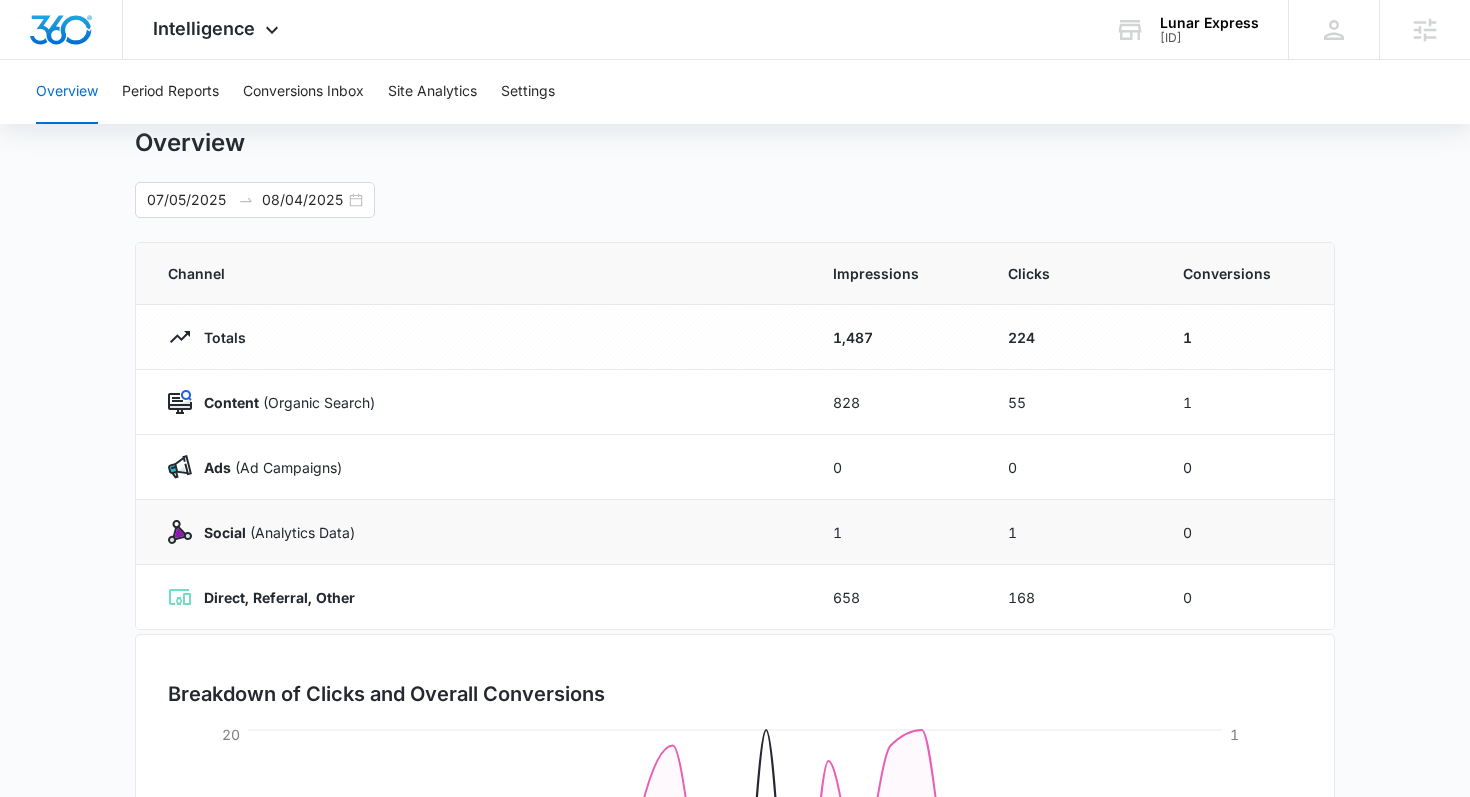 scroll, scrollTop: 57, scrollLeft: 0, axis: vertical 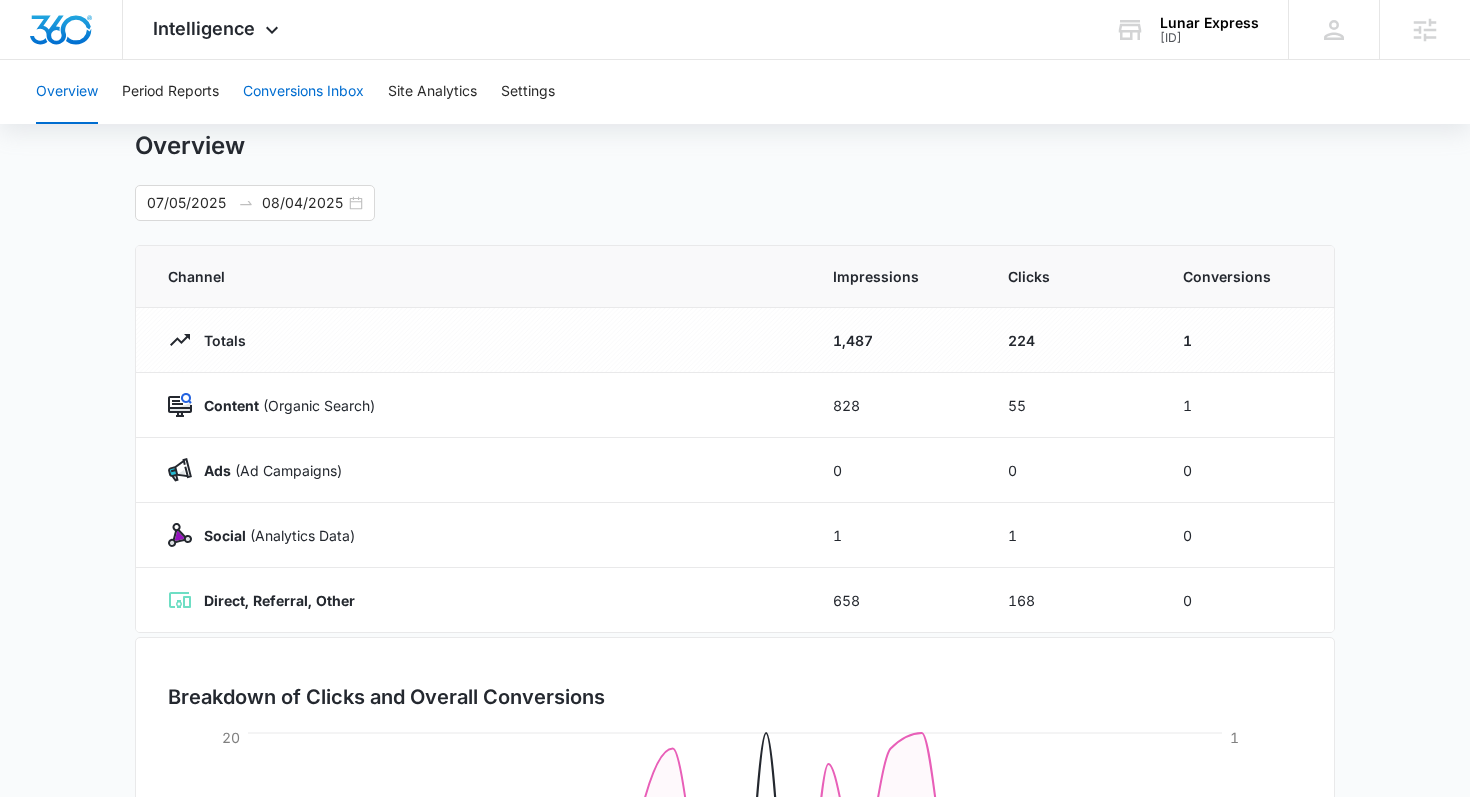 click on "Conversions Inbox" at bounding box center (303, 92) 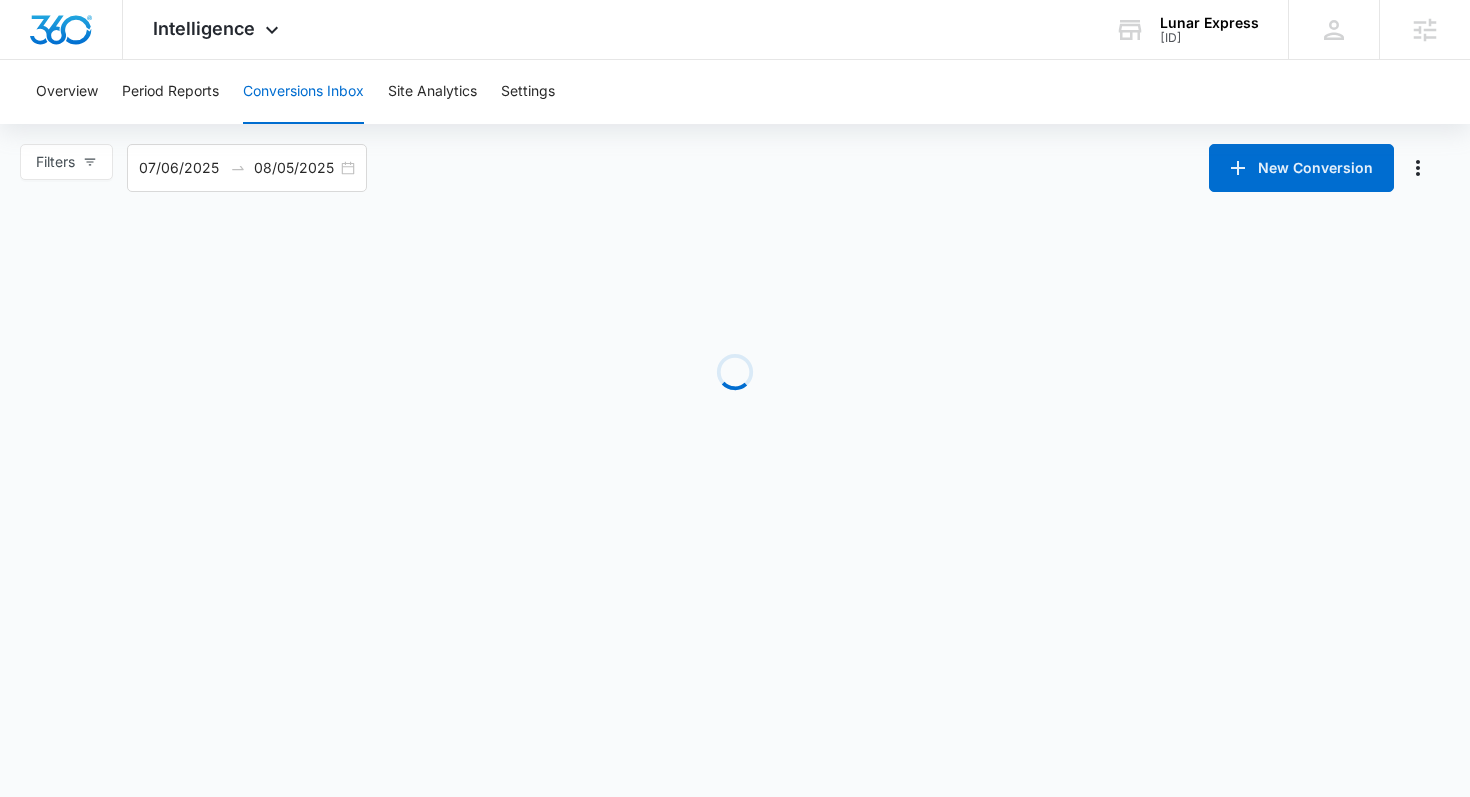 scroll, scrollTop: 0, scrollLeft: 0, axis: both 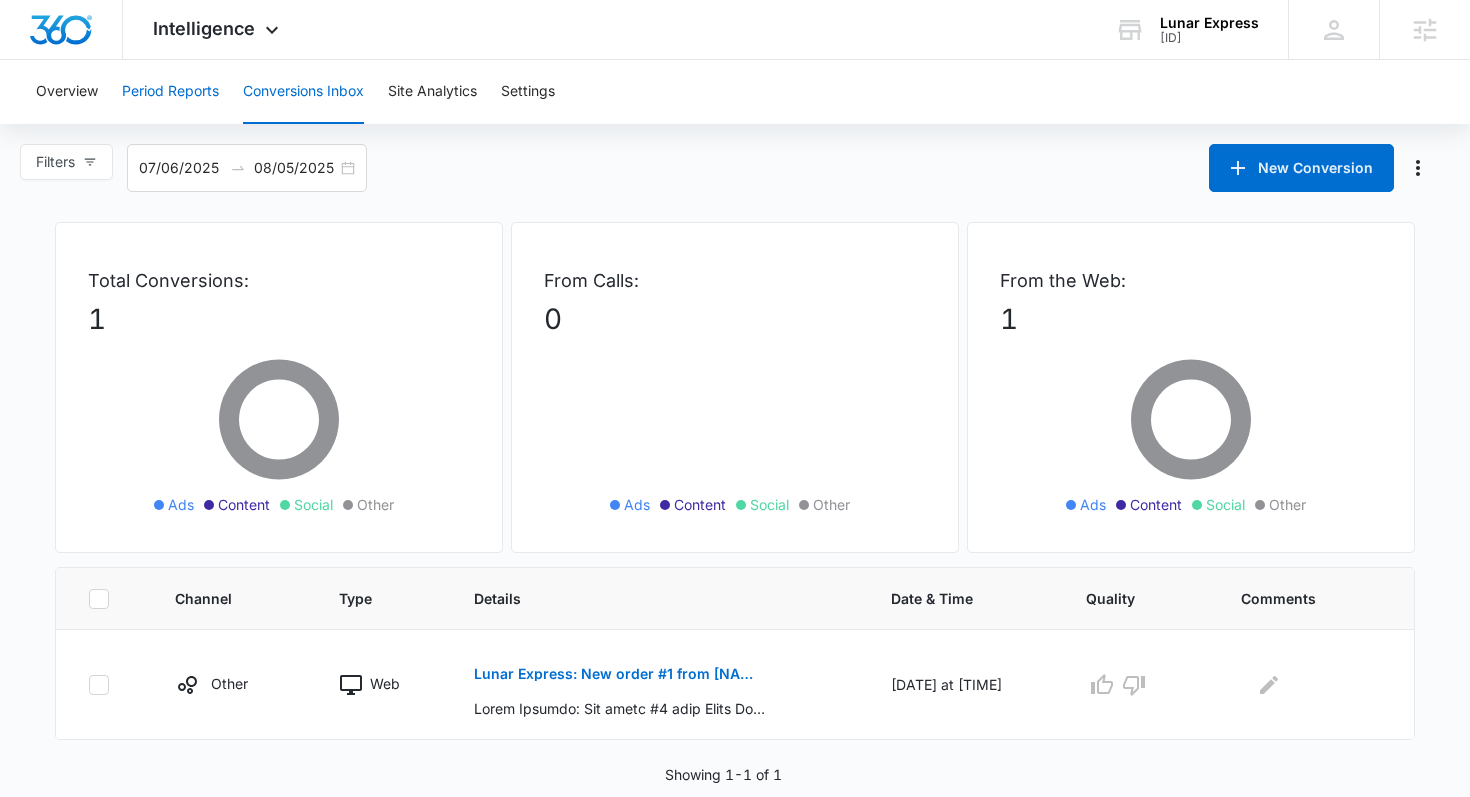 click on "Period Reports" at bounding box center [170, 92] 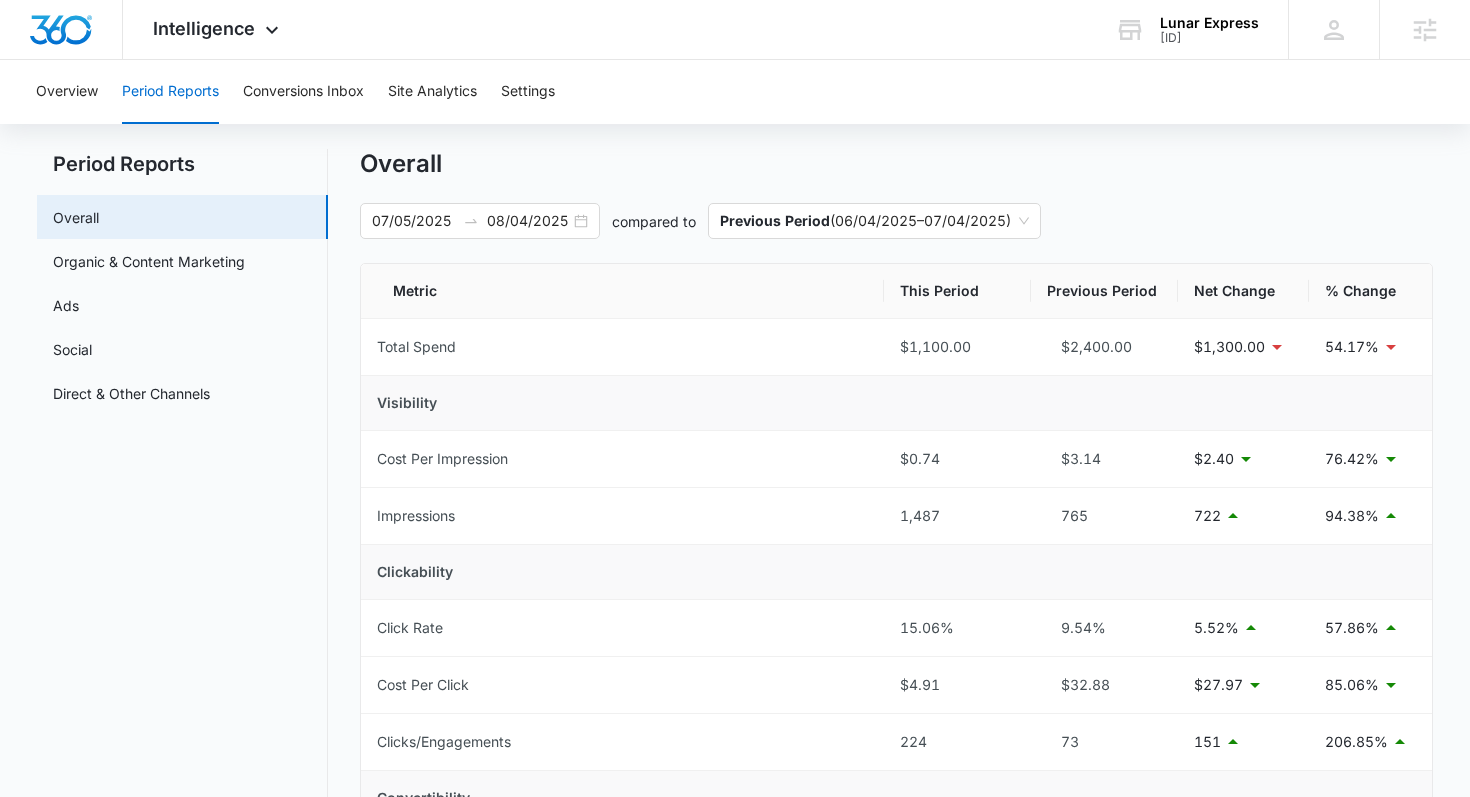 scroll, scrollTop: 43, scrollLeft: 0, axis: vertical 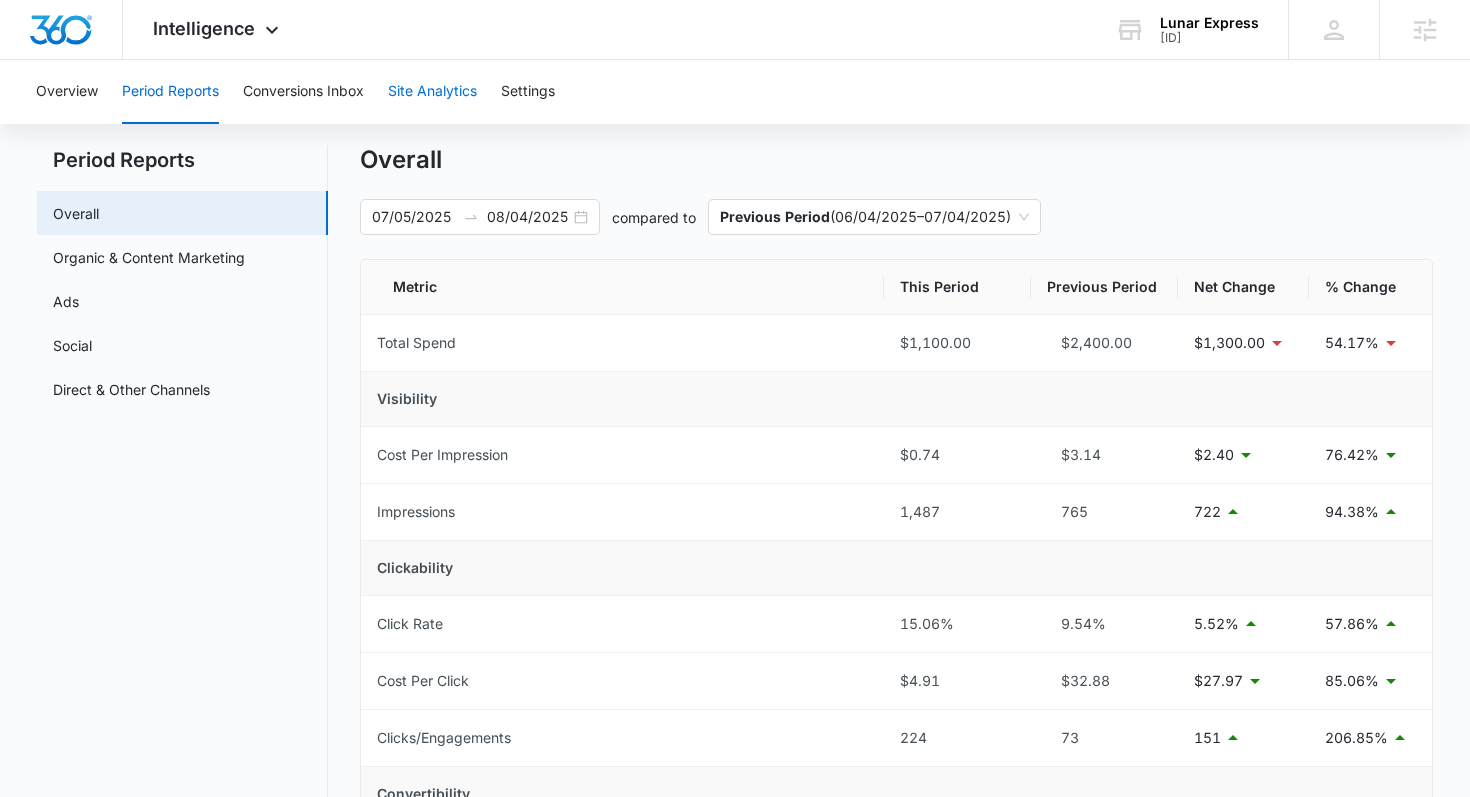 click on "Site Analytics" at bounding box center (432, 92) 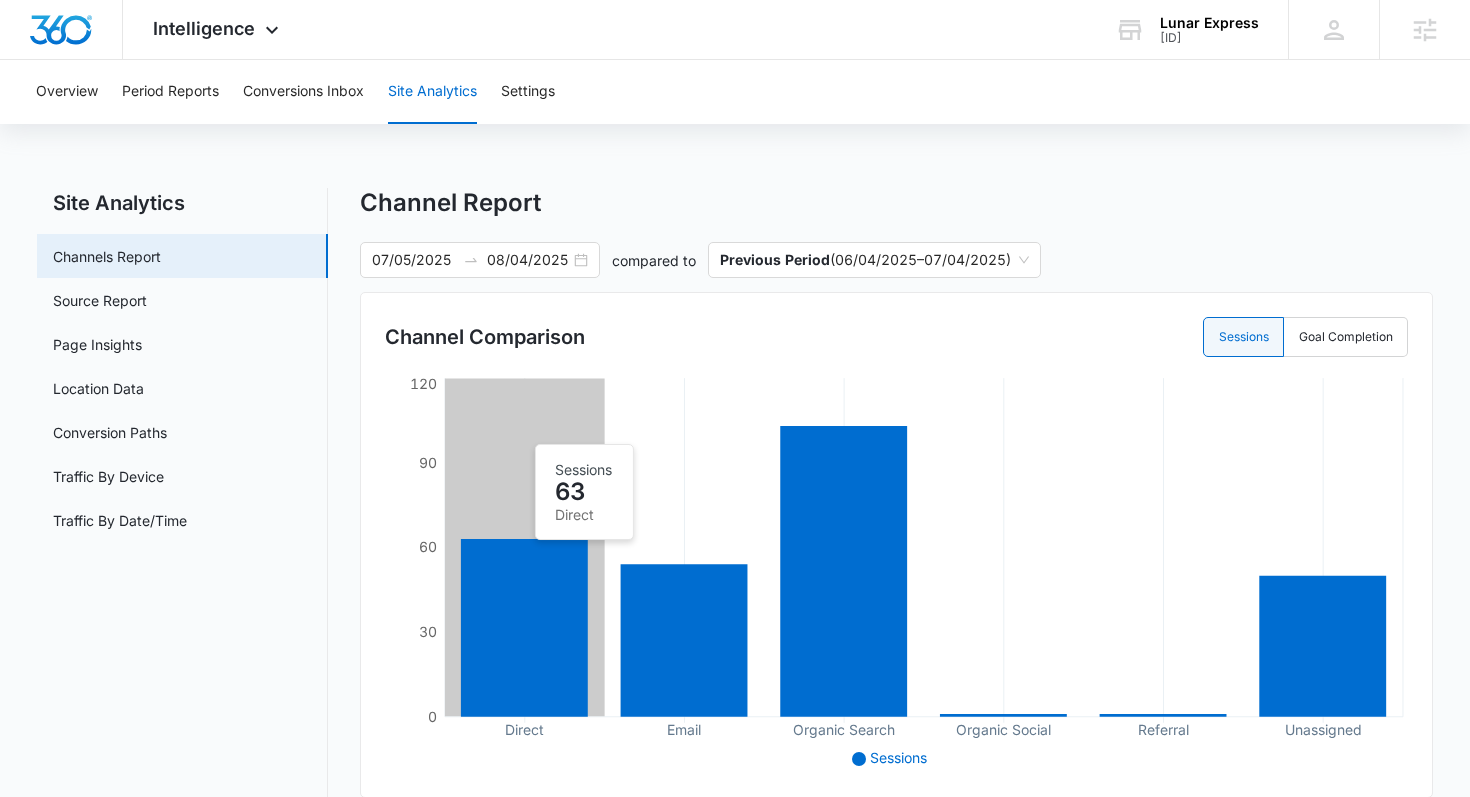 scroll, scrollTop: 80, scrollLeft: 0, axis: vertical 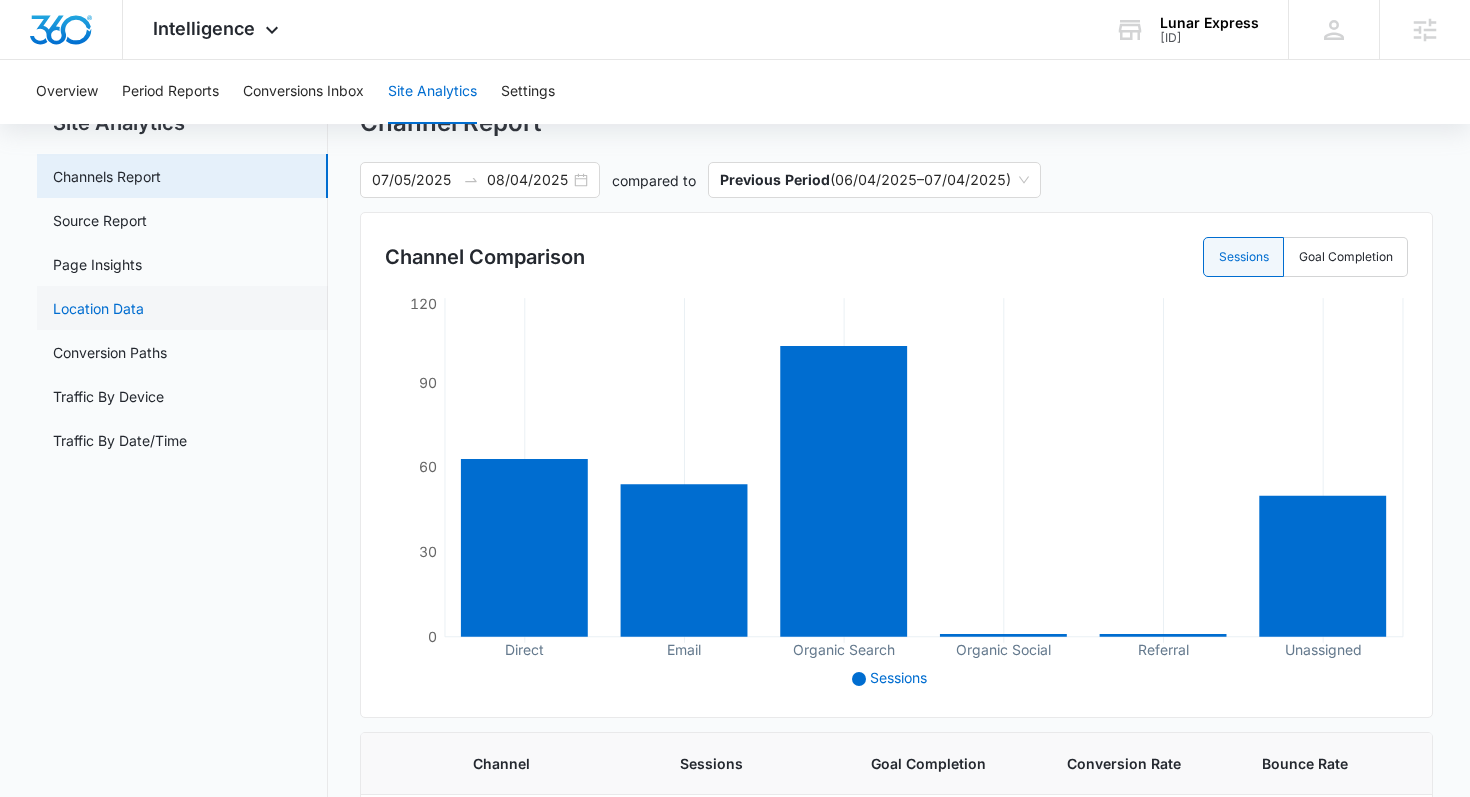 click on "Location Data" at bounding box center (98, 308) 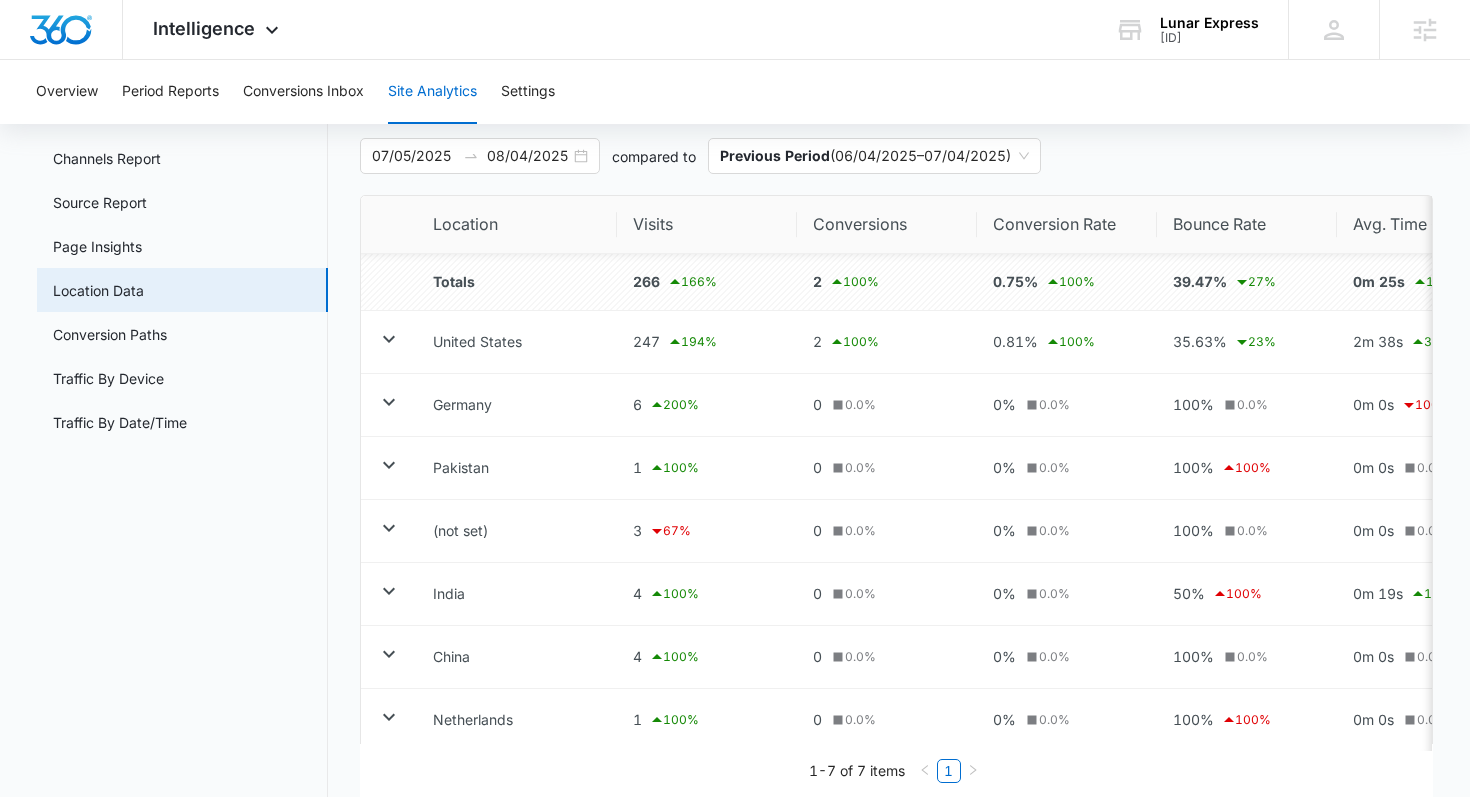 scroll, scrollTop: 143, scrollLeft: 0, axis: vertical 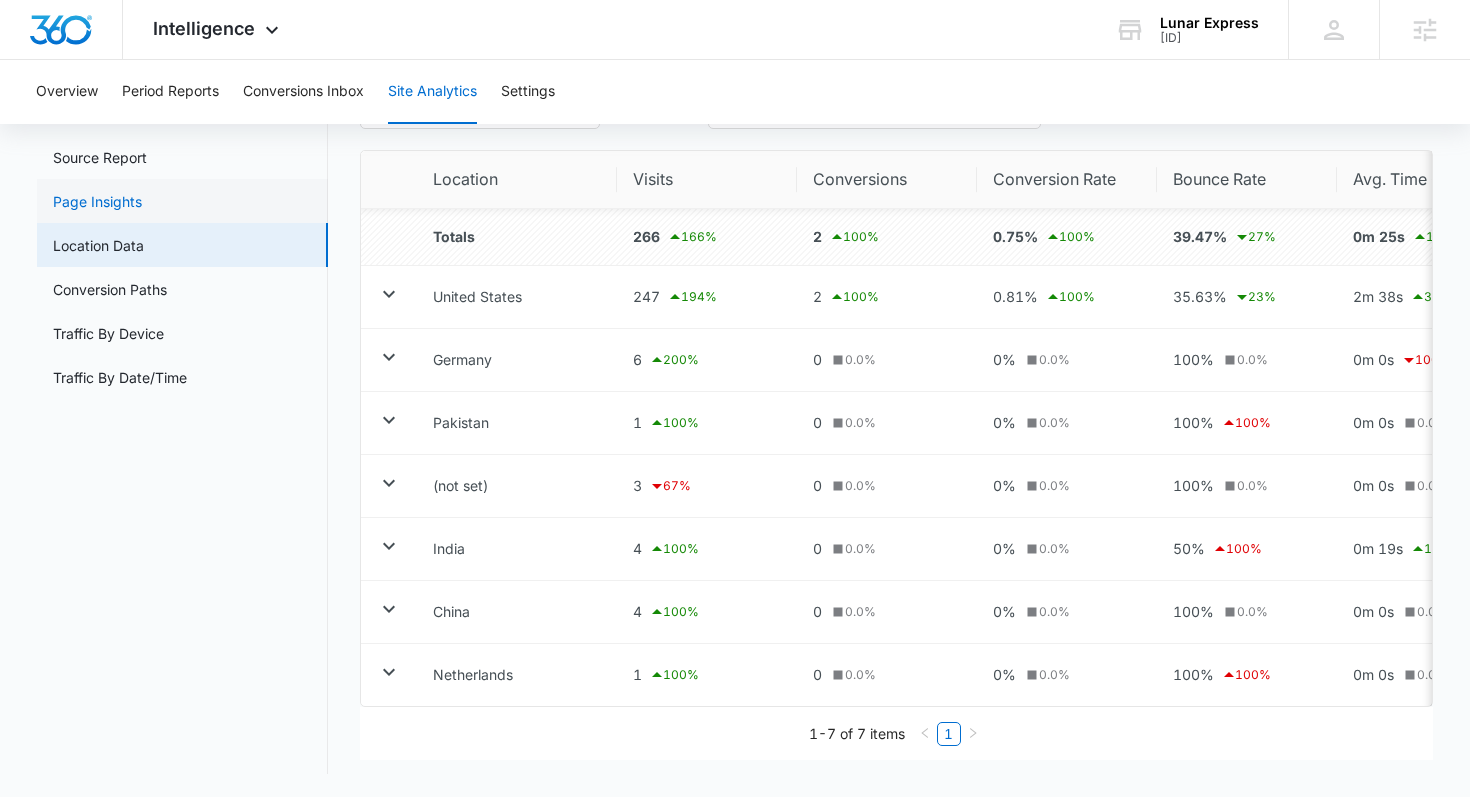 click on "Page Insights" at bounding box center [97, 201] 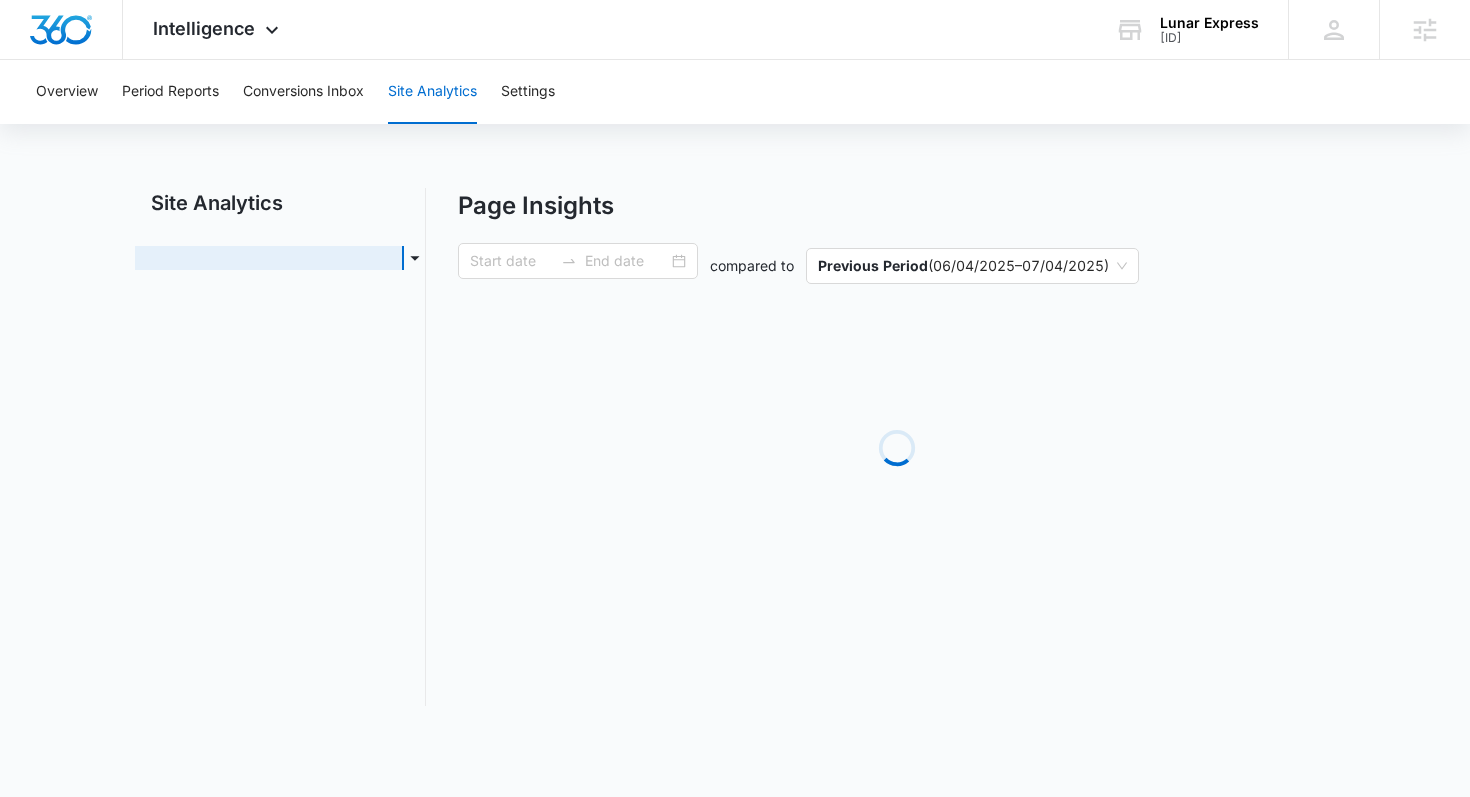 scroll, scrollTop: 0, scrollLeft: 0, axis: both 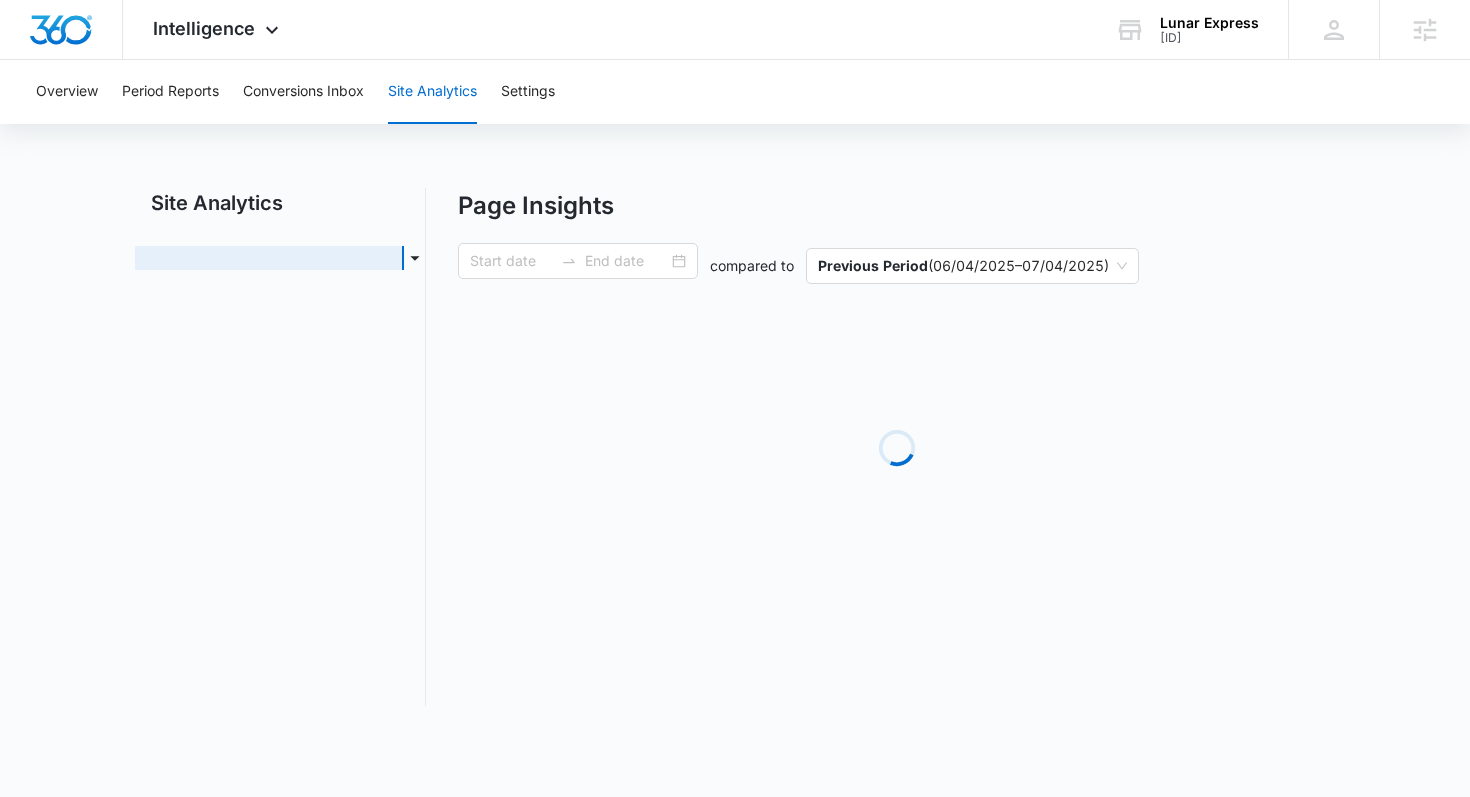 type on "07/05/2025" 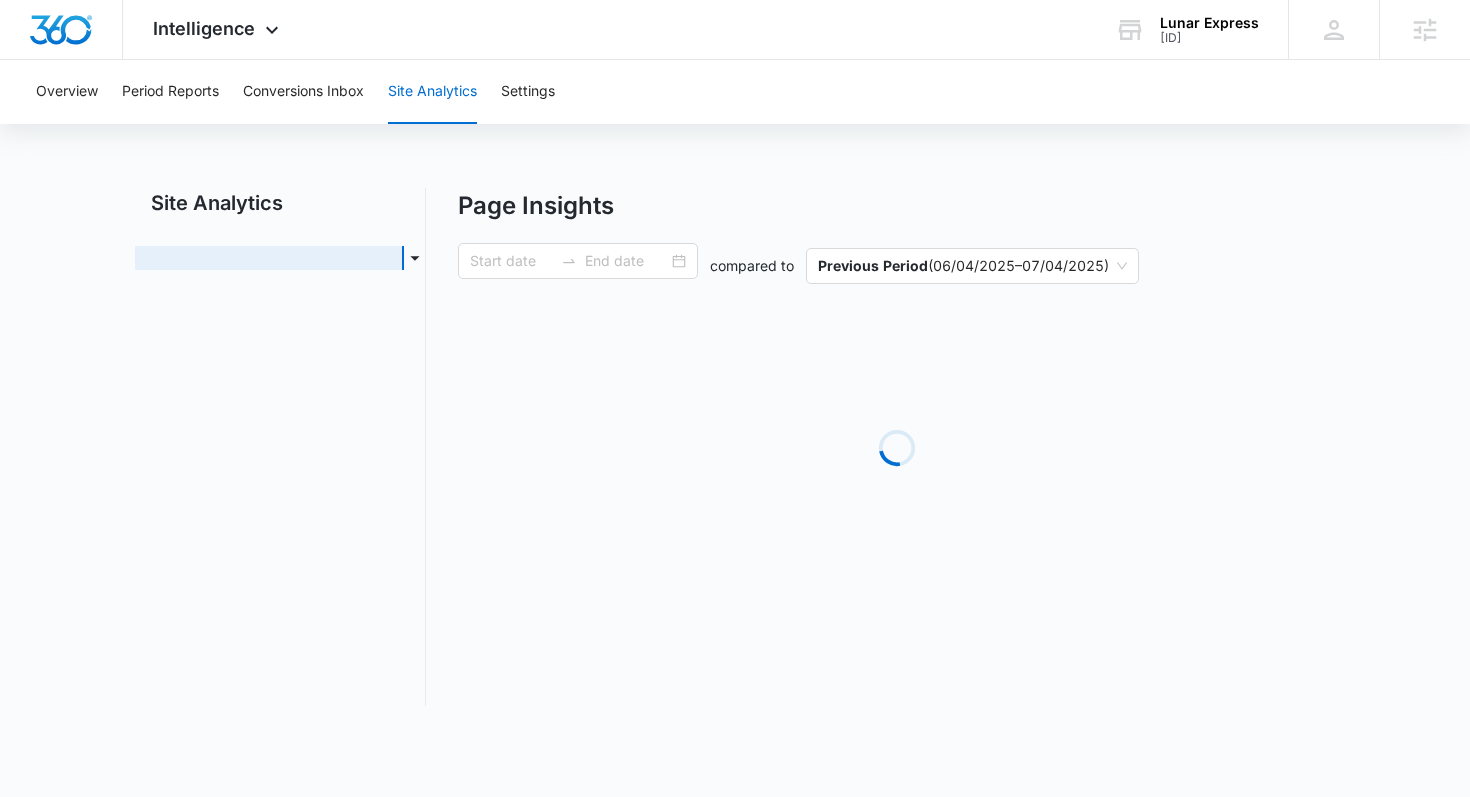 type on "08/04/2025" 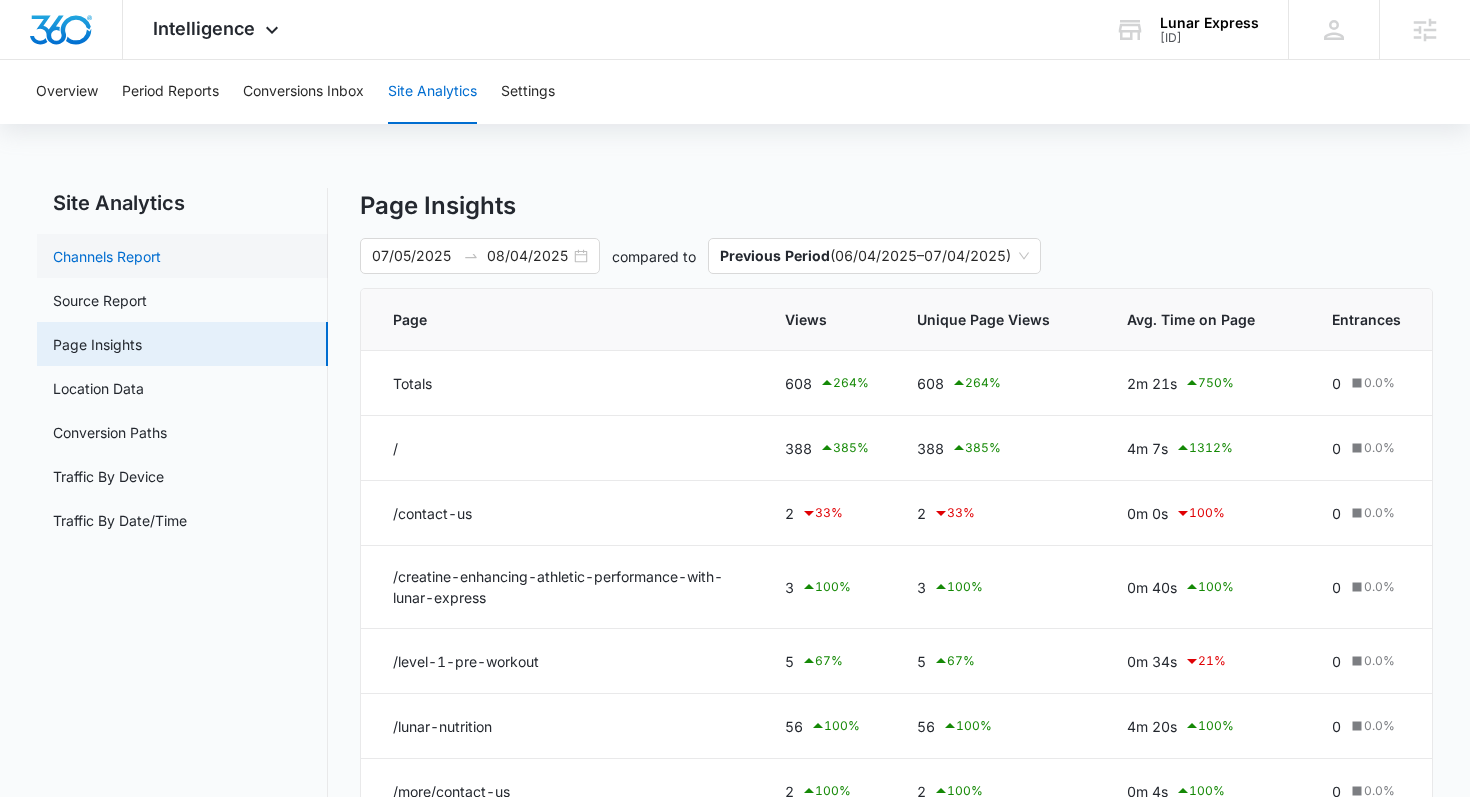 click on "Channels Report" at bounding box center (107, 256) 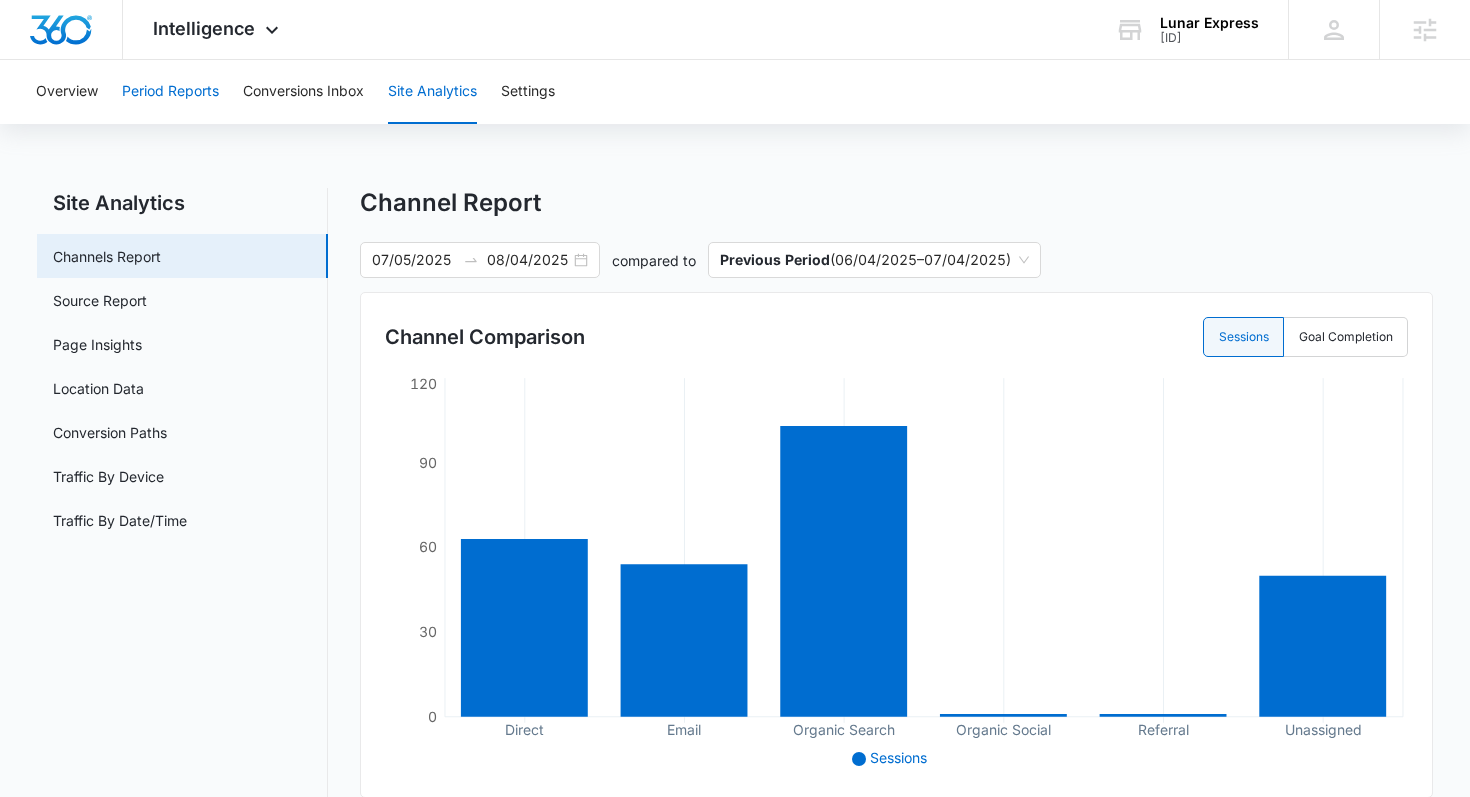 click on "Period Reports" at bounding box center [170, 92] 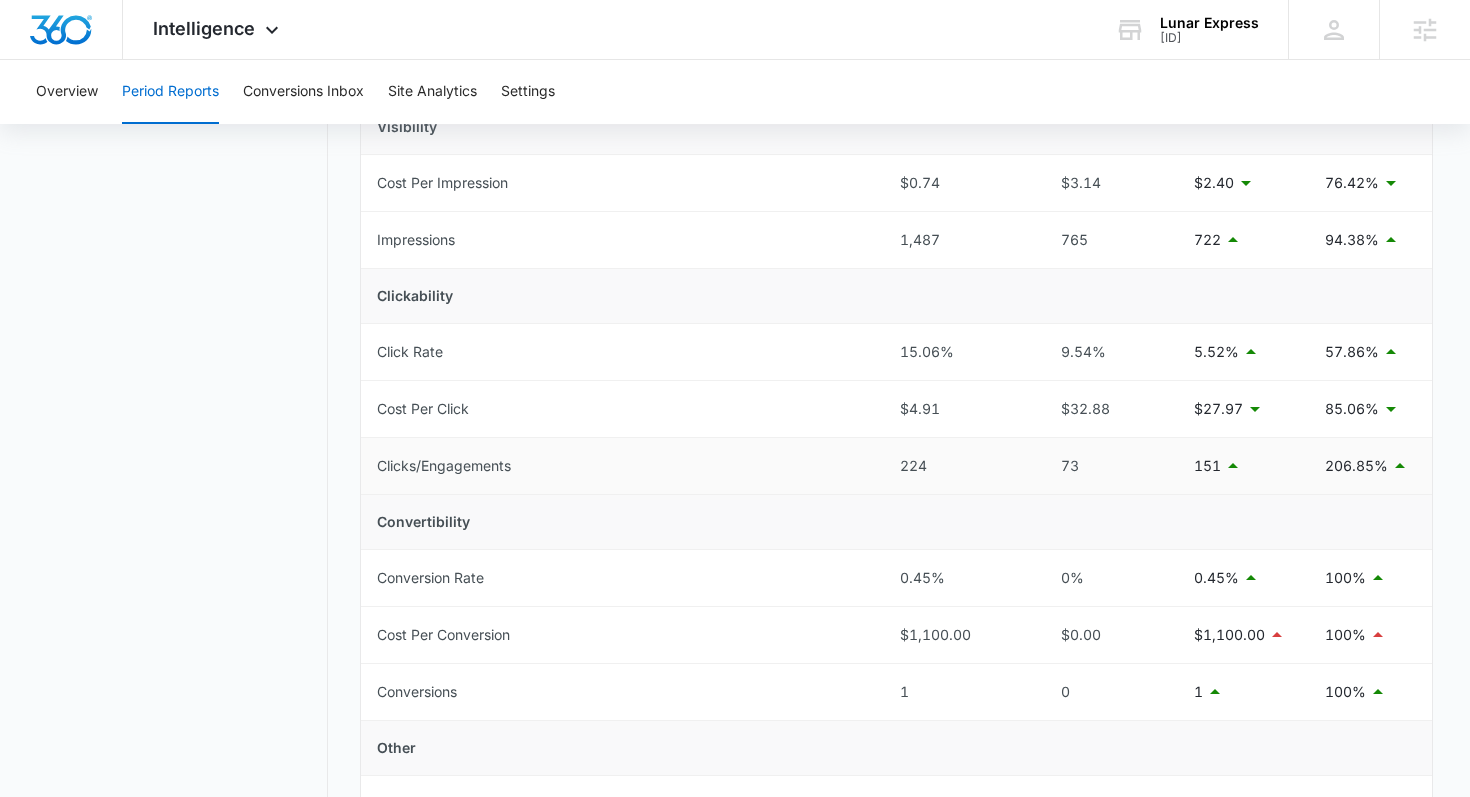 scroll, scrollTop: 0, scrollLeft: 0, axis: both 